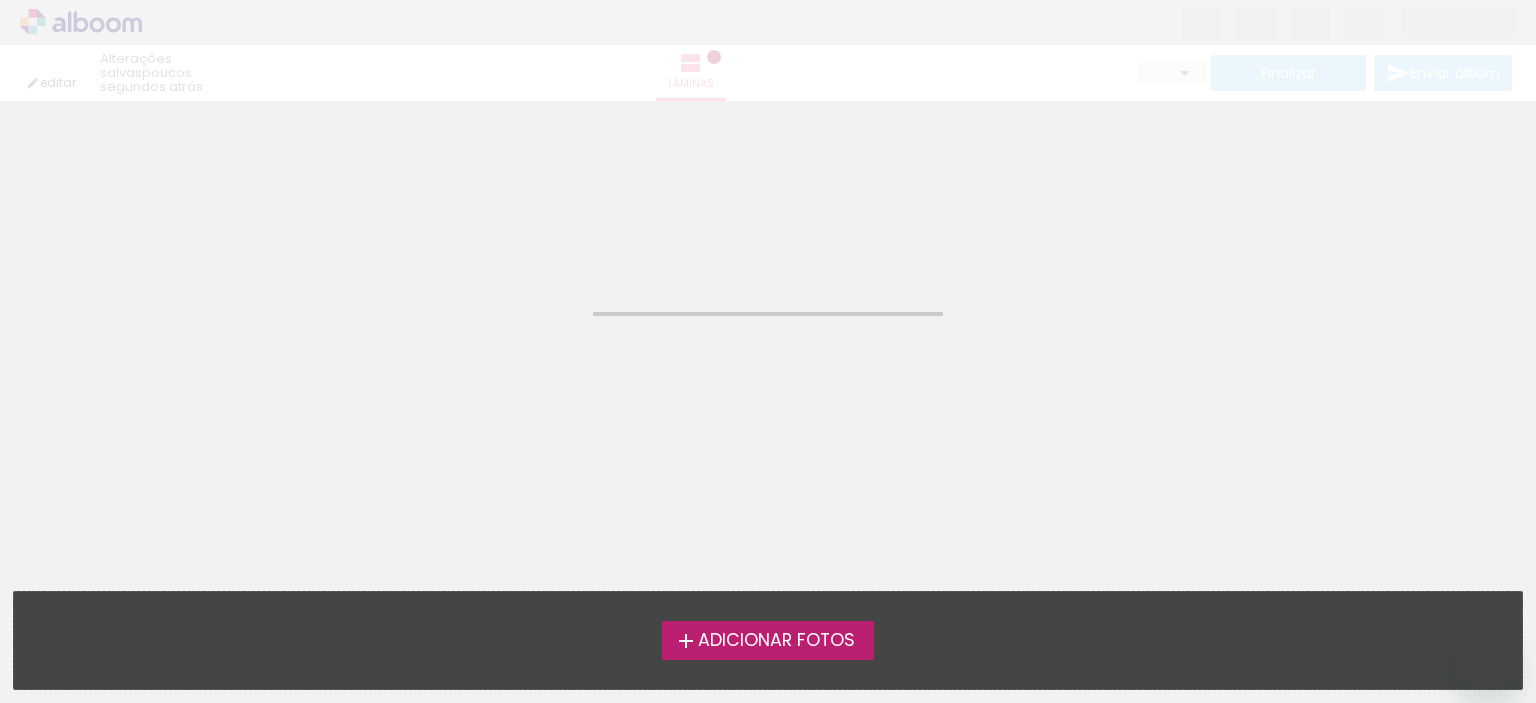 scroll, scrollTop: 0, scrollLeft: 0, axis: both 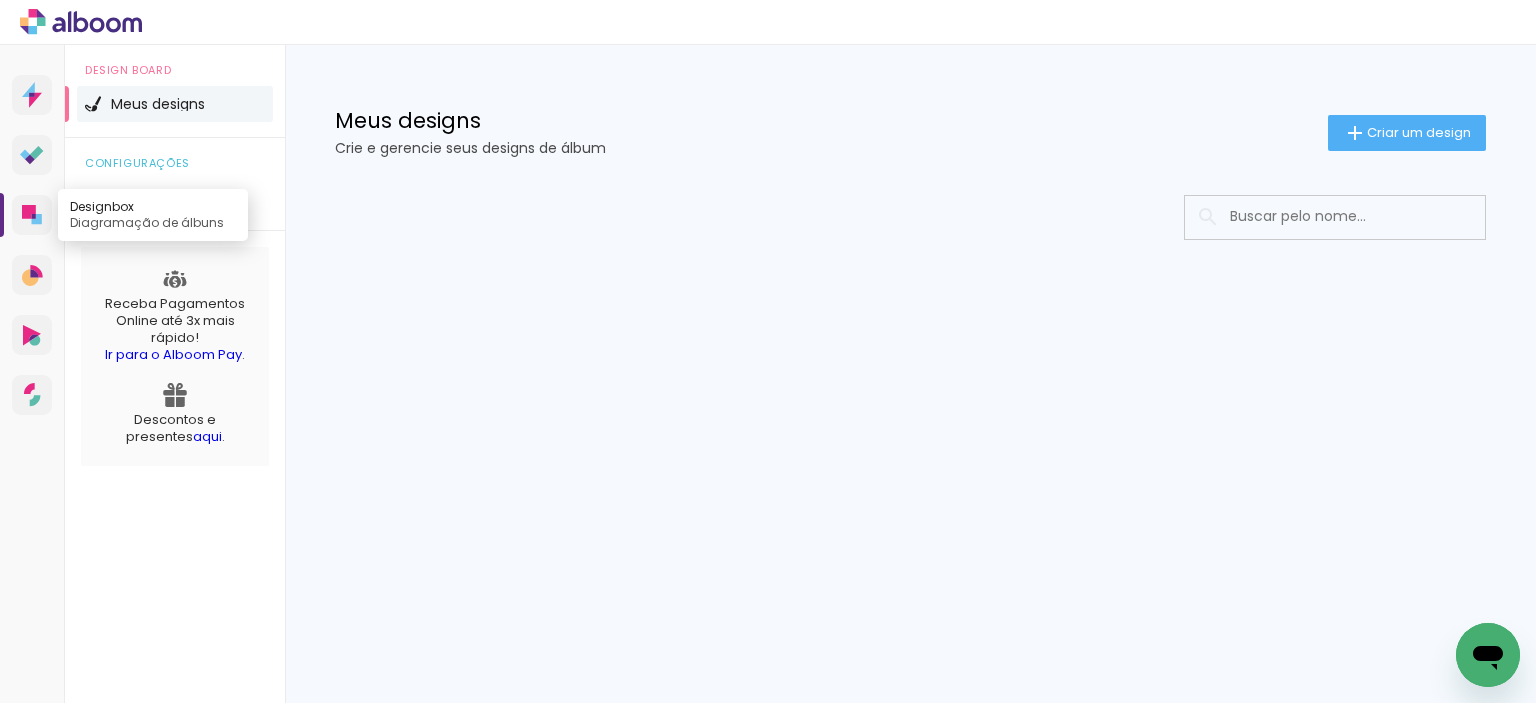 click 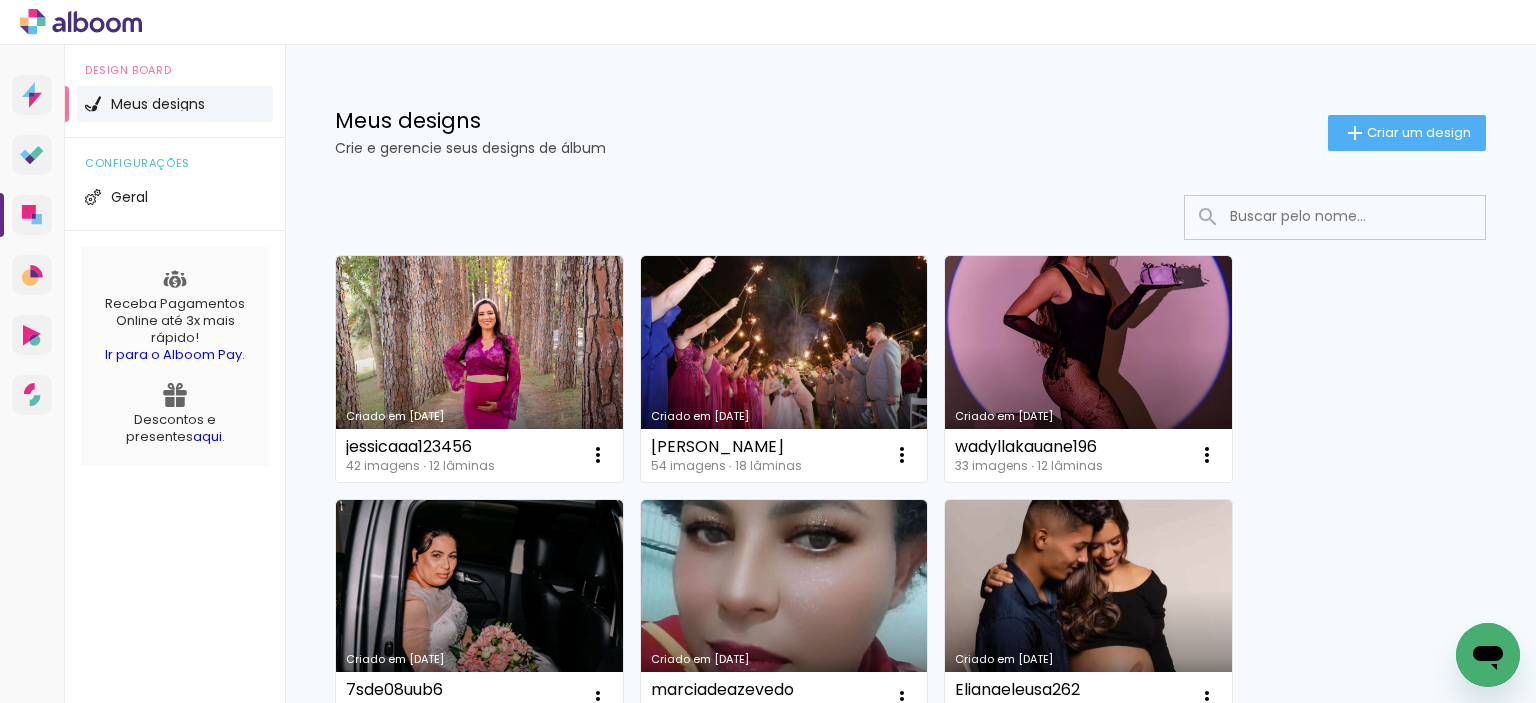 click on "Criado em [DATE]" at bounding box center [479, 369] 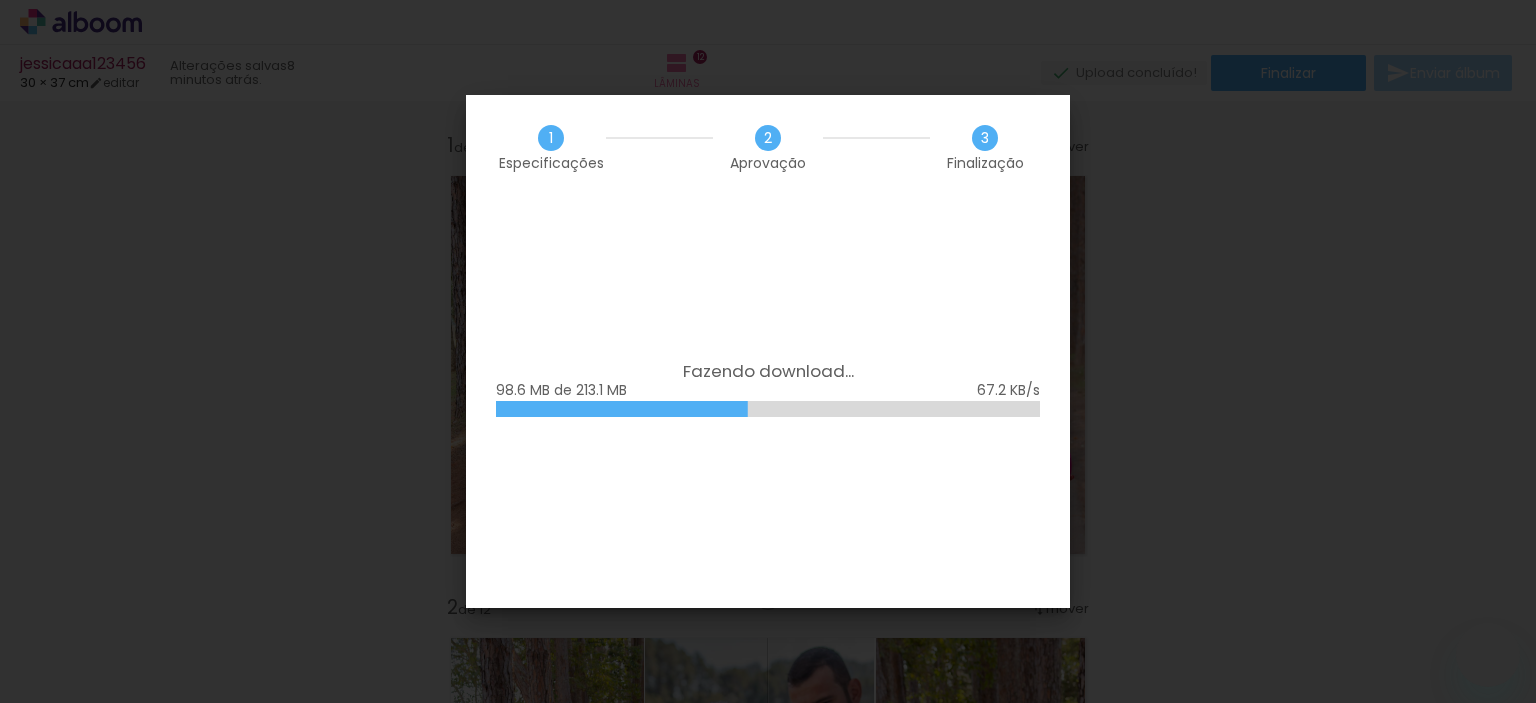 scroll, scrollTop: 0, scrollLeft: 0, axis: both 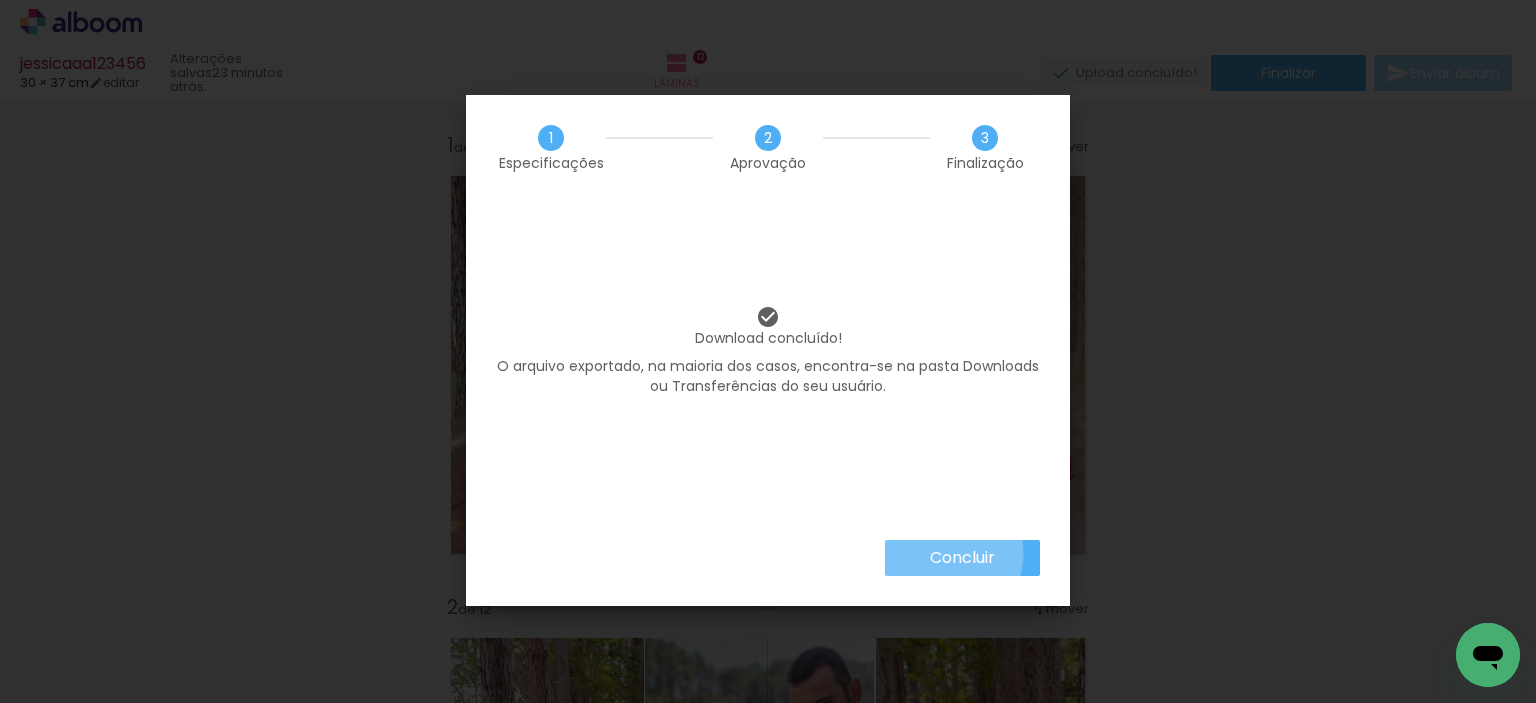 click on "Concluir" at bounding box center (962, 558) 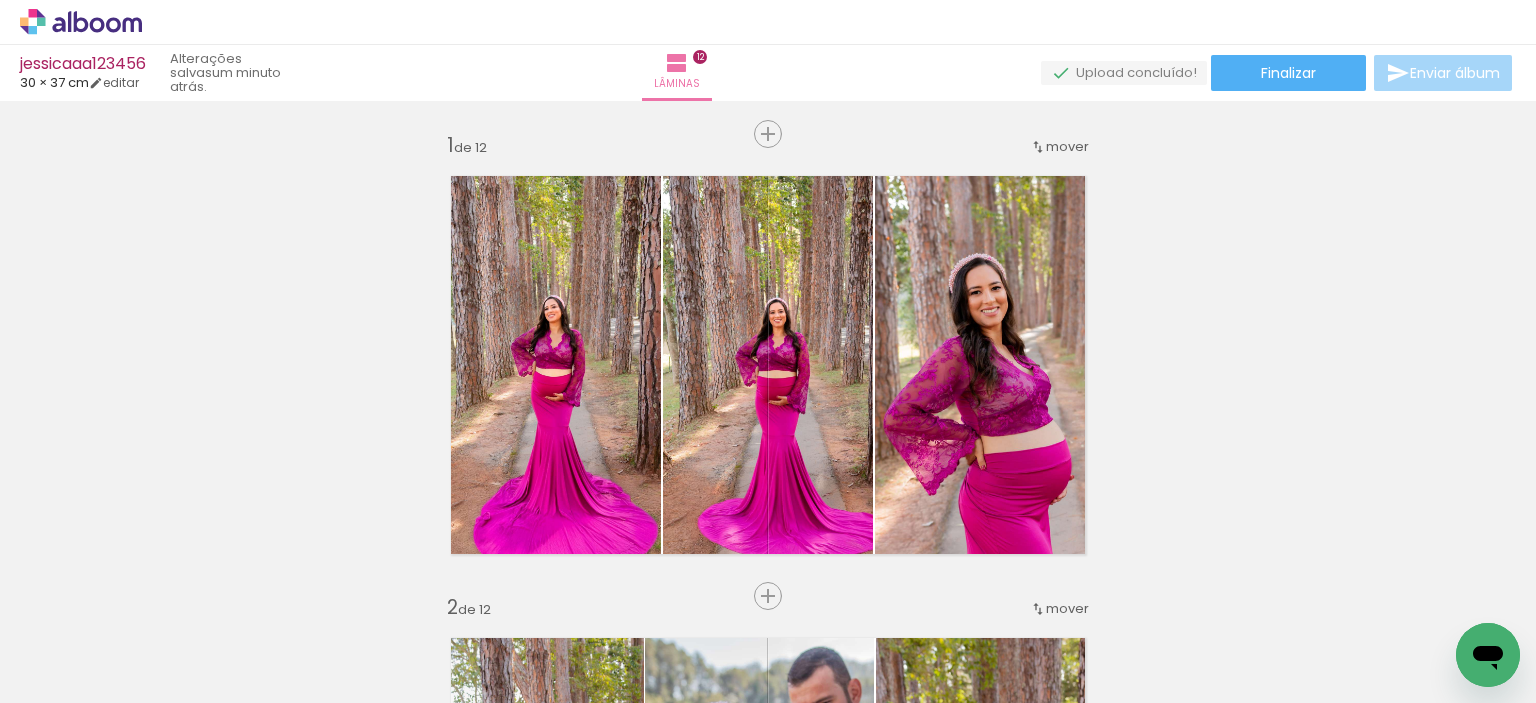 scroll, scrollTop: 0, scrollLeft: 0, axis: both 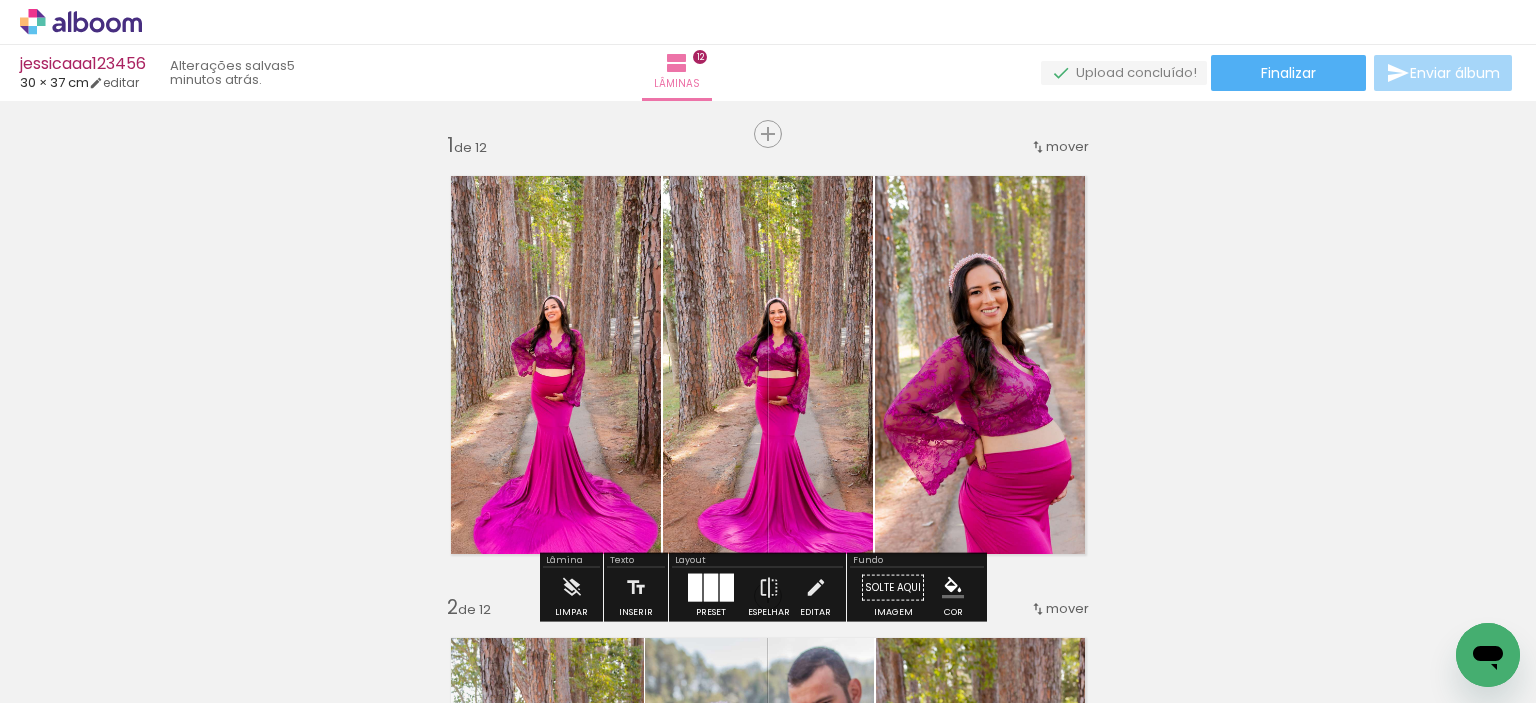 click 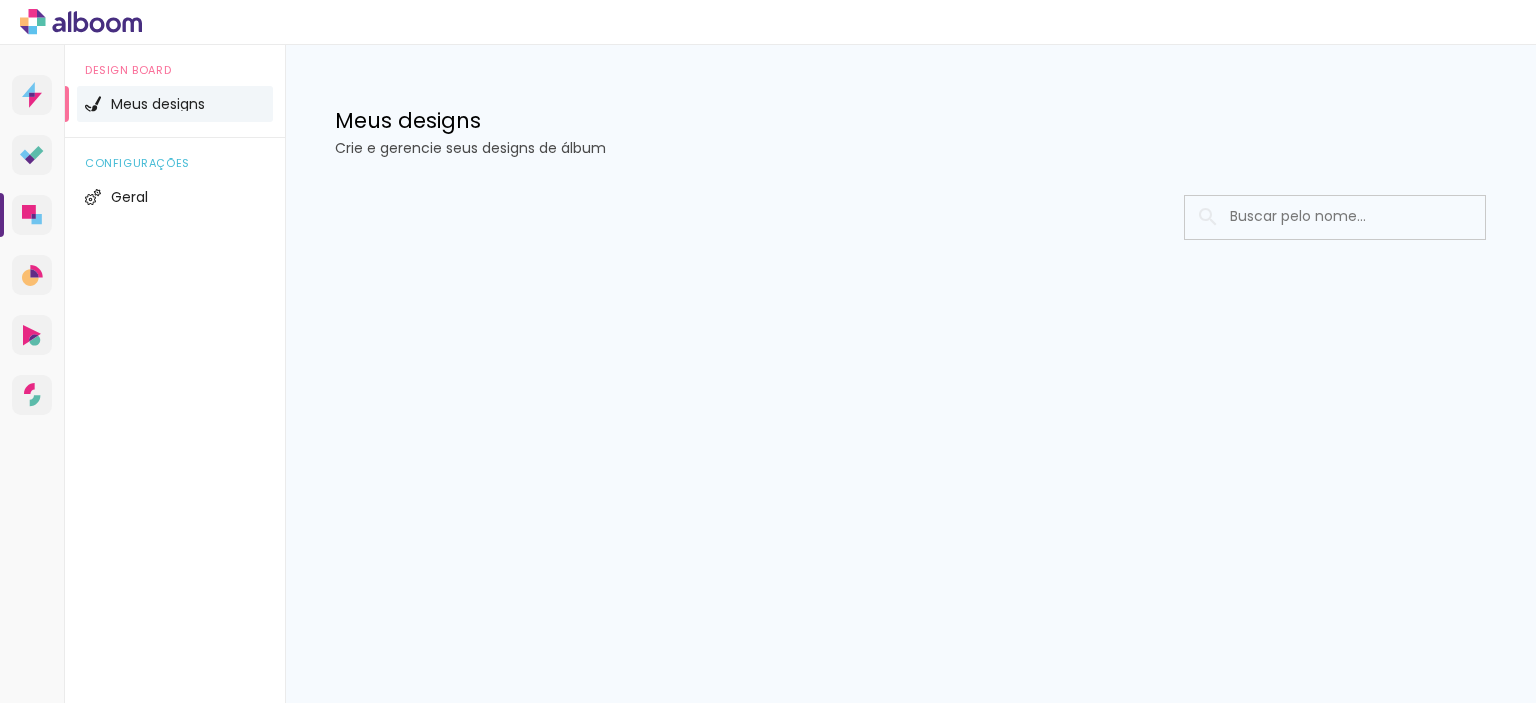 scroll, scrollTop: 0, scrollLeft: 0, axis: both 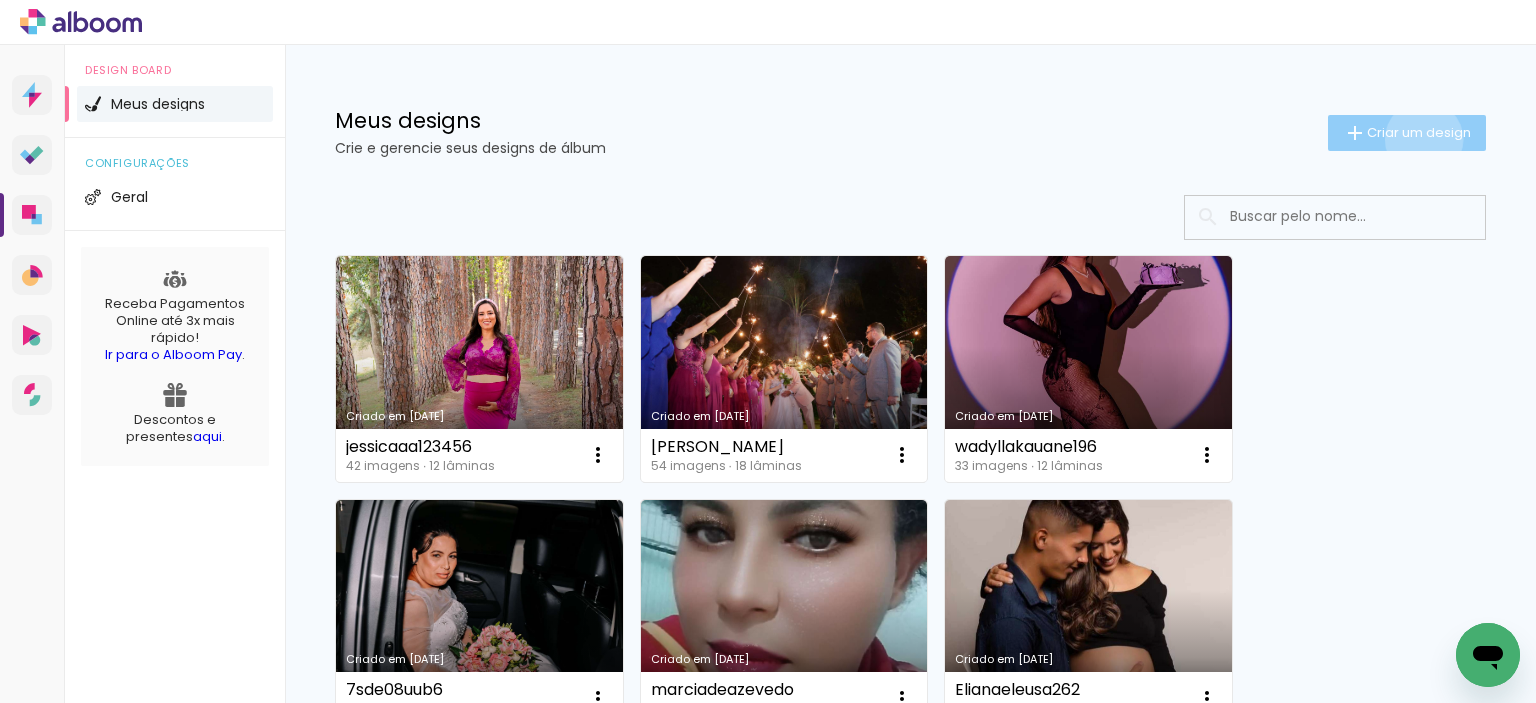 click on "Criar um design" 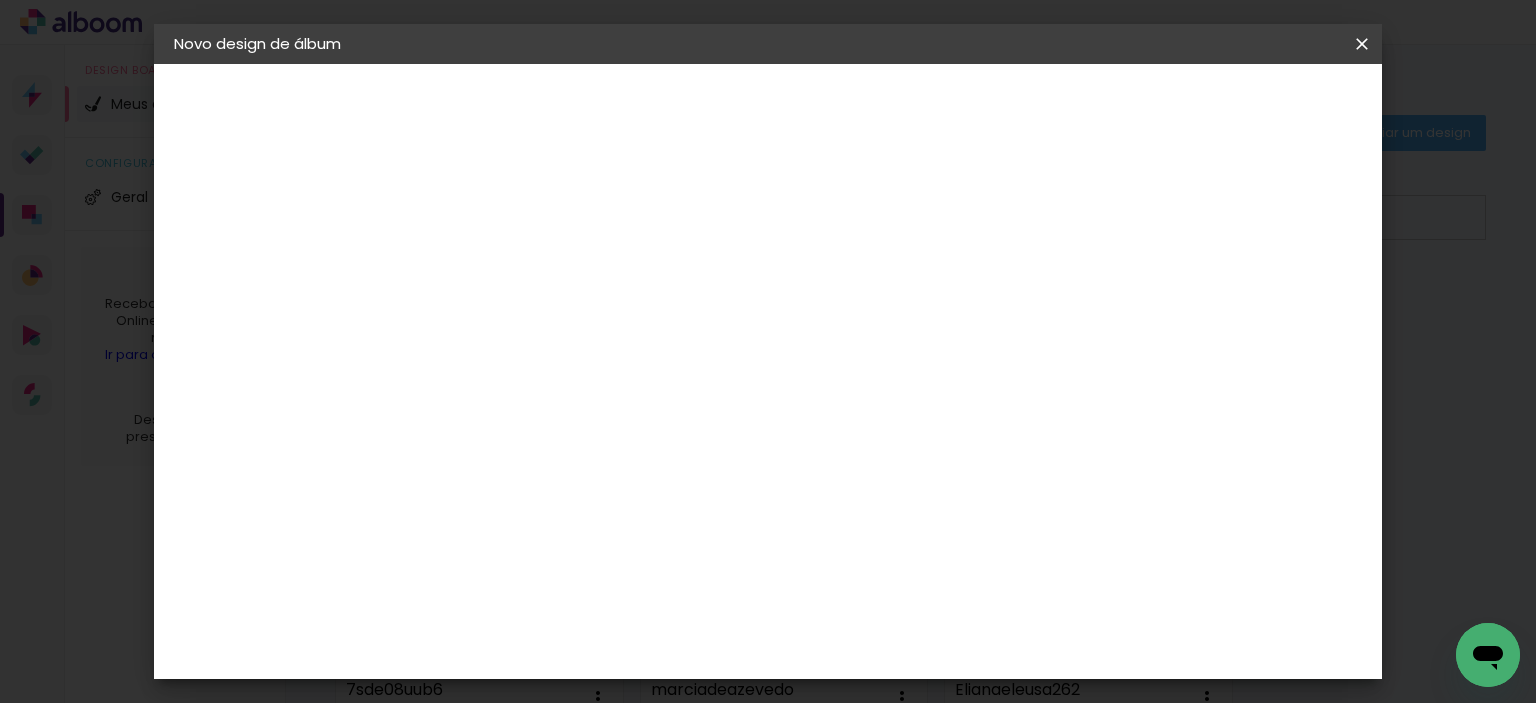 click at bounding box center [501, 268] 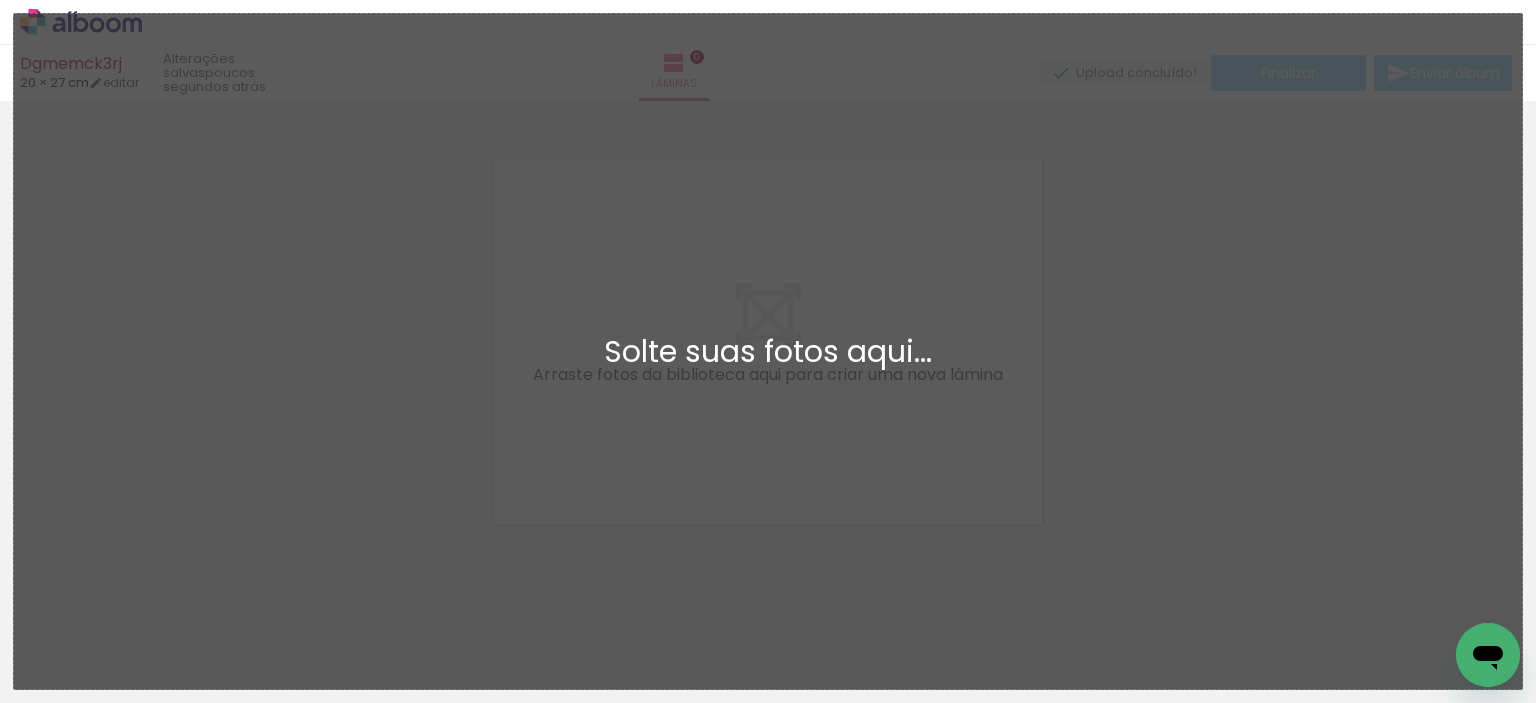 scroll, scrollTop: 25, scrollLeft: 0, axis: vertical 